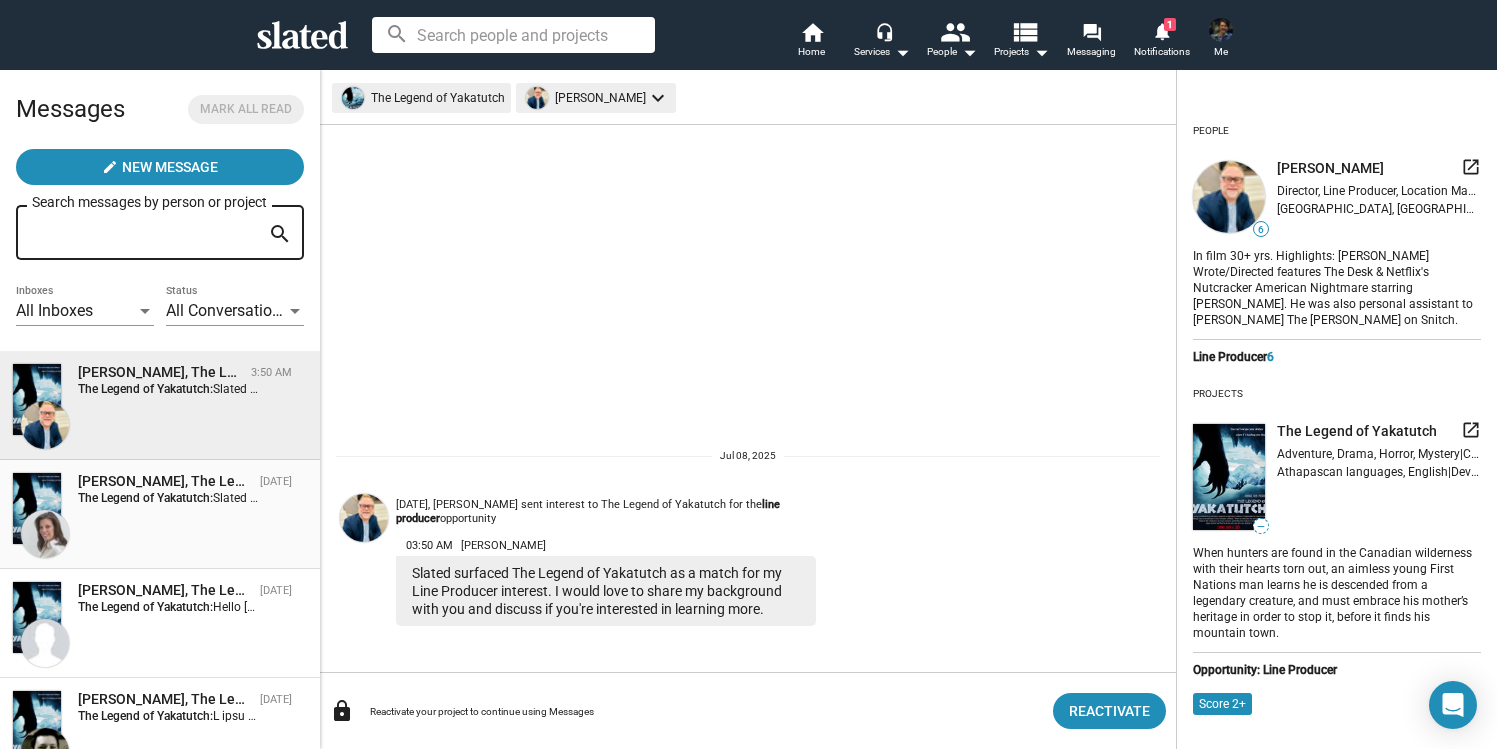 scroll, scrollTop: 0, scrollLeft: 0, axis: both 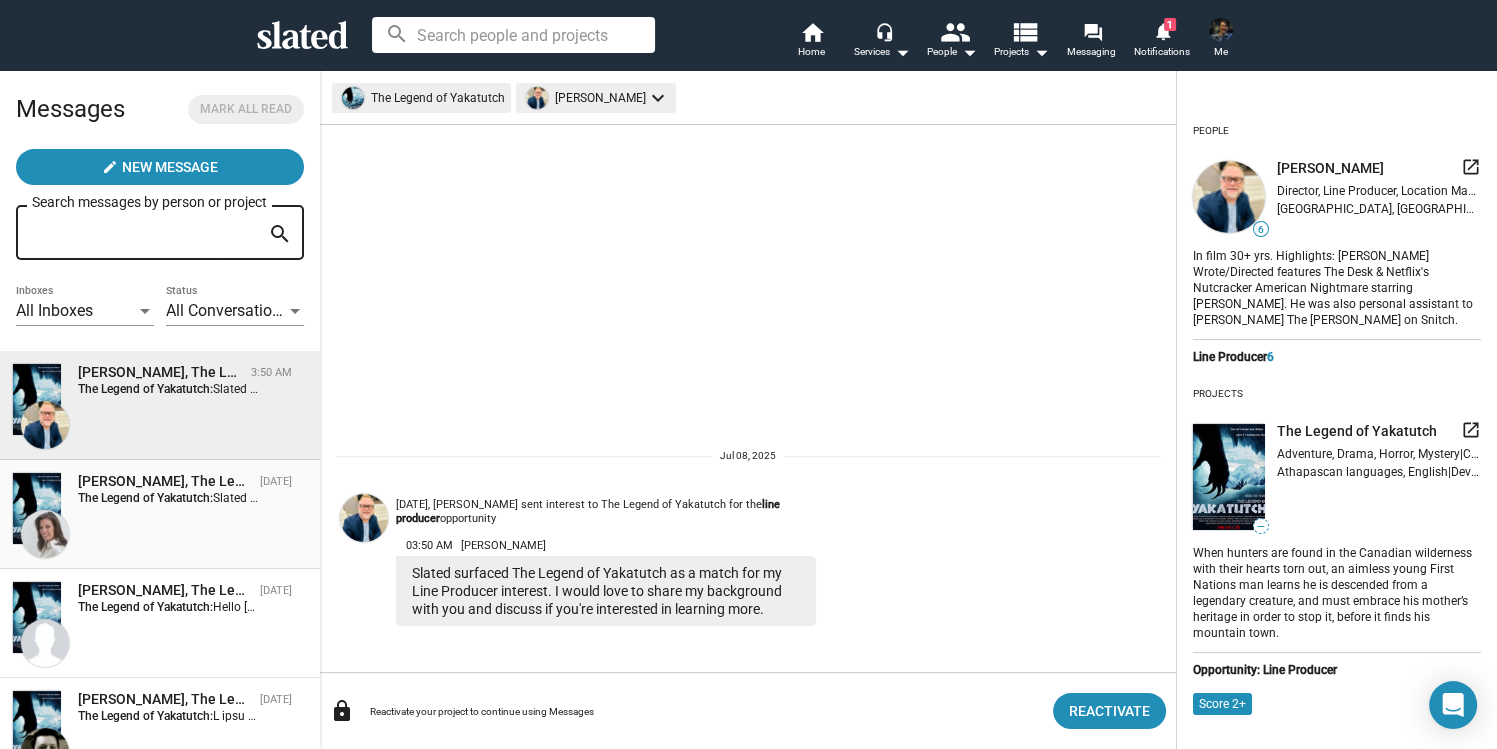 click on "[PERSON_NAME], The Legend of Yakatutch" at bounding box center (165, 481) 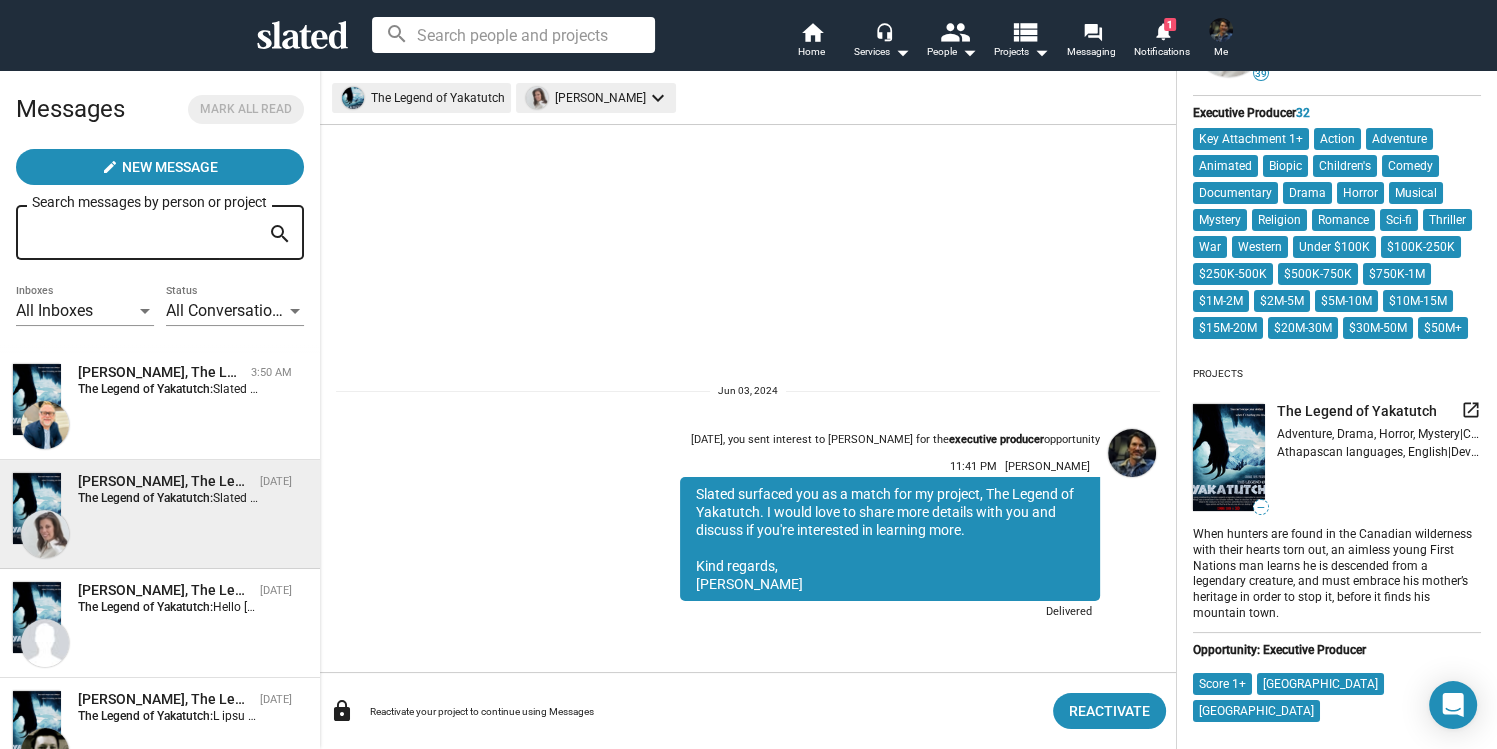 scroll, scrollTop: 244, scrollLeft: 0, axis: vertical 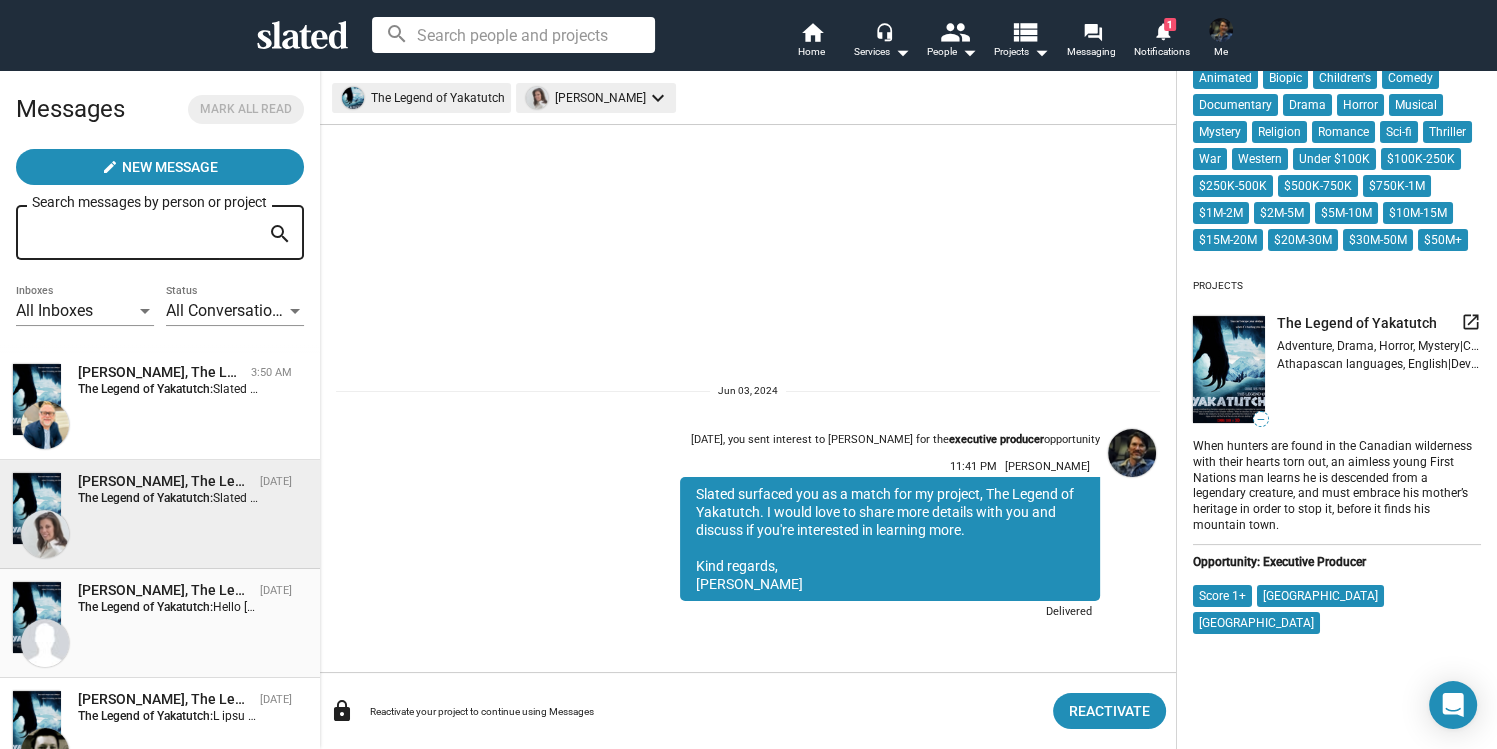 click on "Herb Linsey, The Legend of Yakatutch" at bounding box center [165, 590] 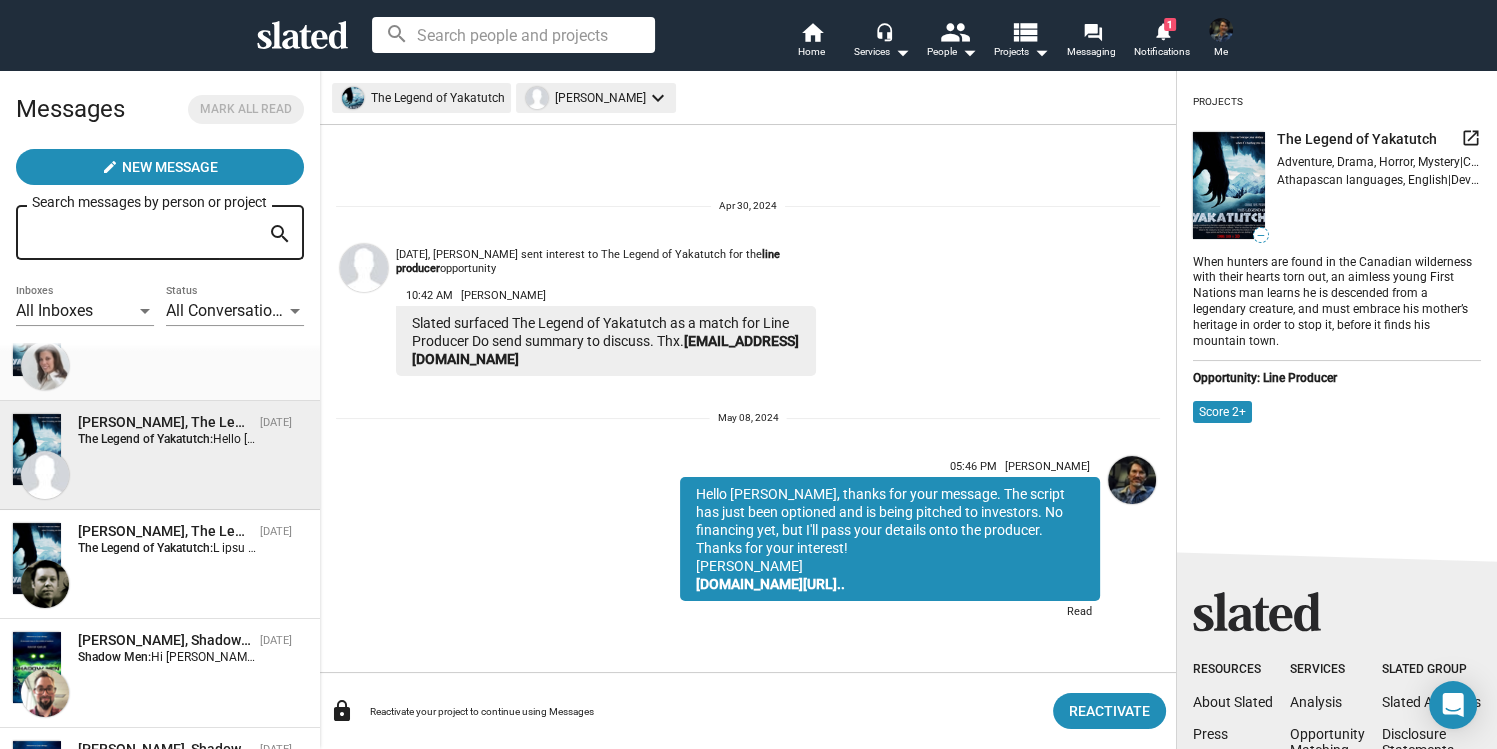 scroll, scrollTop: 296, scrollLeft: 0, axis: vertical 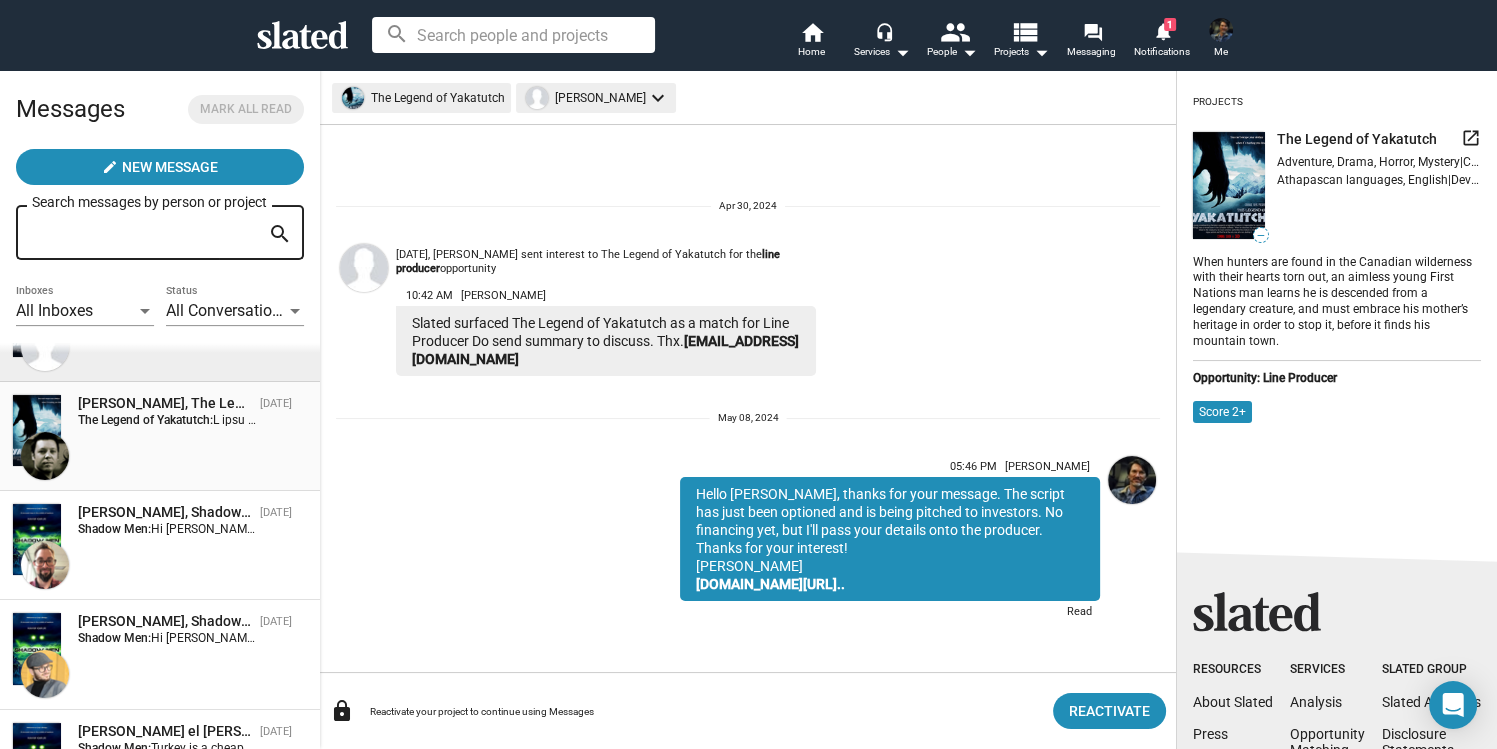 click on "Rorie van Klaveren, The Legend of Yakatutch" at bounding box center [165, 403] 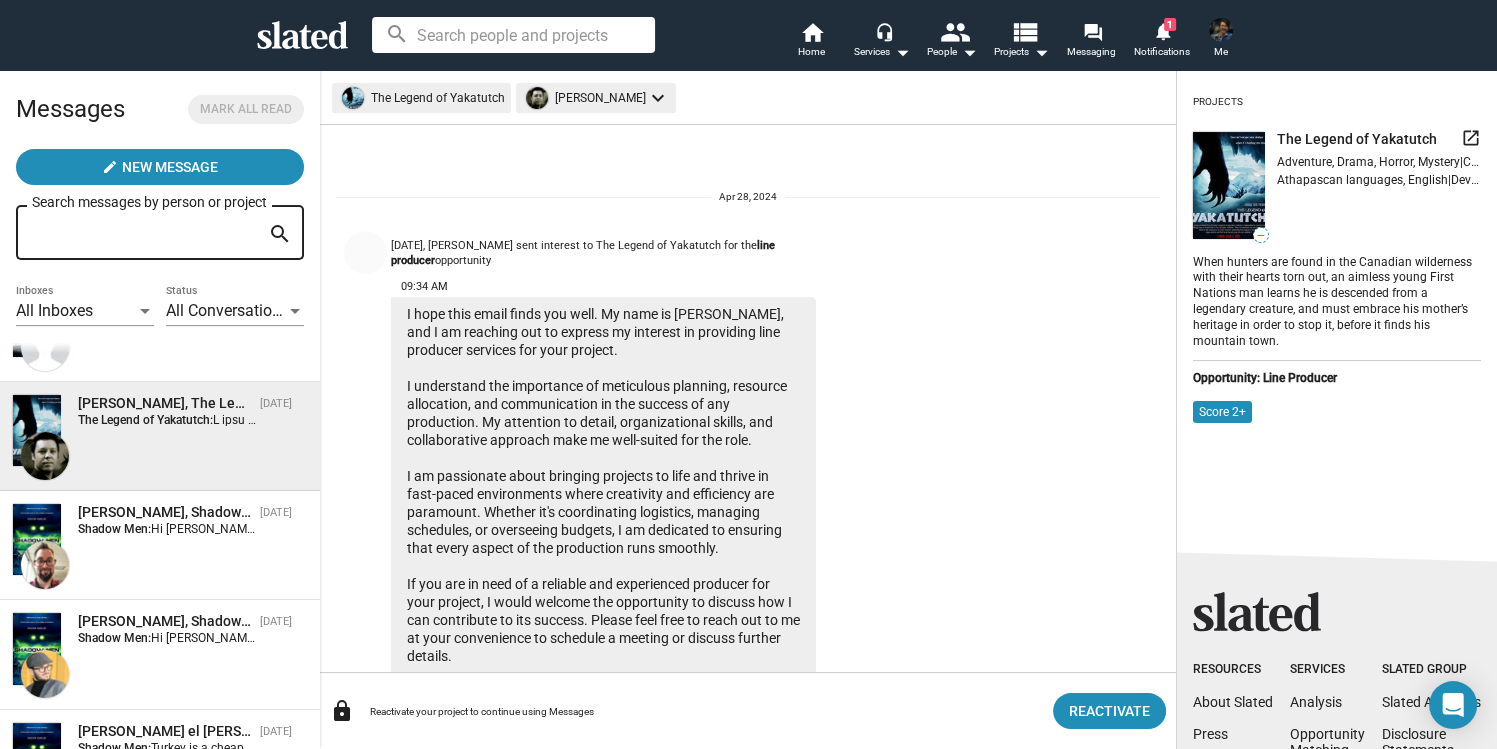 scroll, scrollTop: 209, scrollLeft: 0, axis: vertical 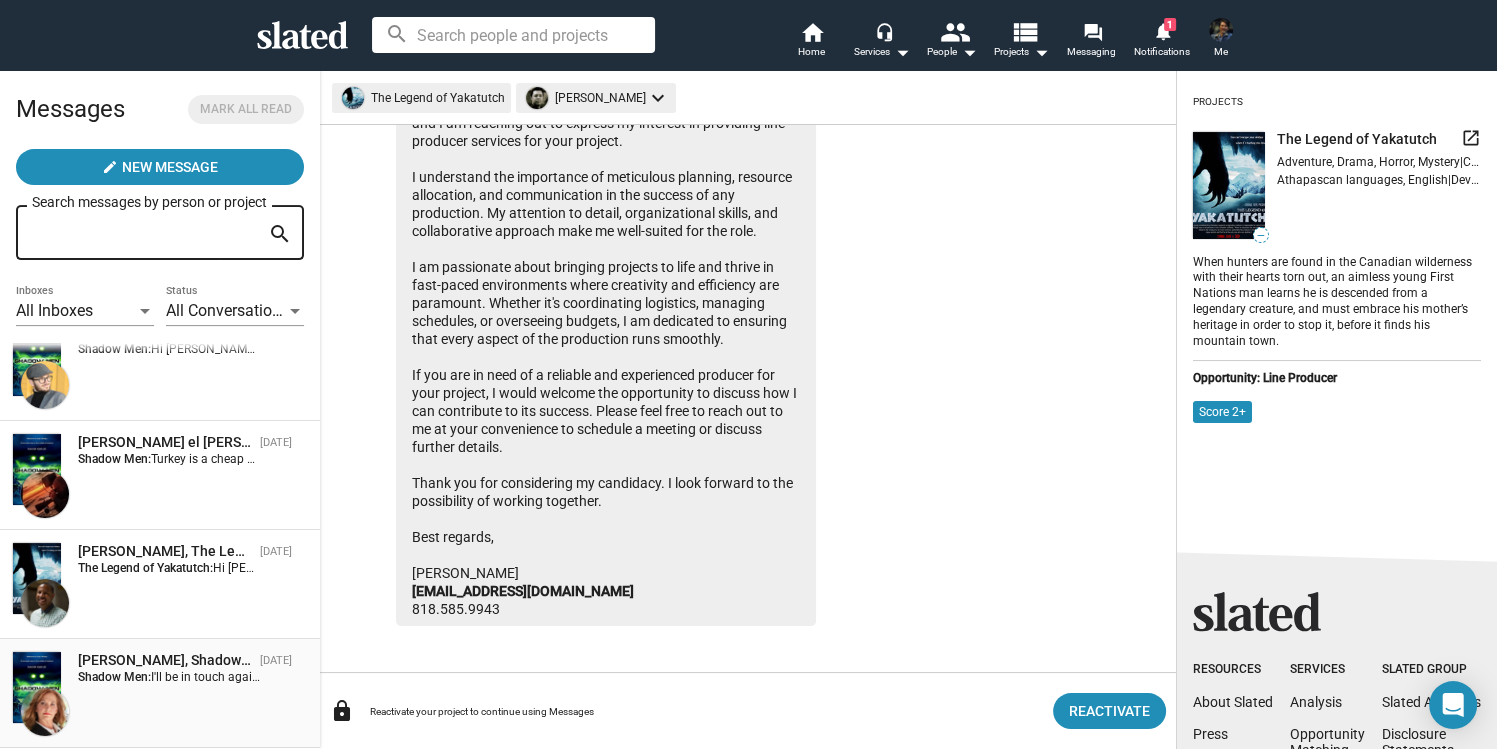 click on "Reynee Long, Shadow Men" at bounding box center (165, 660) 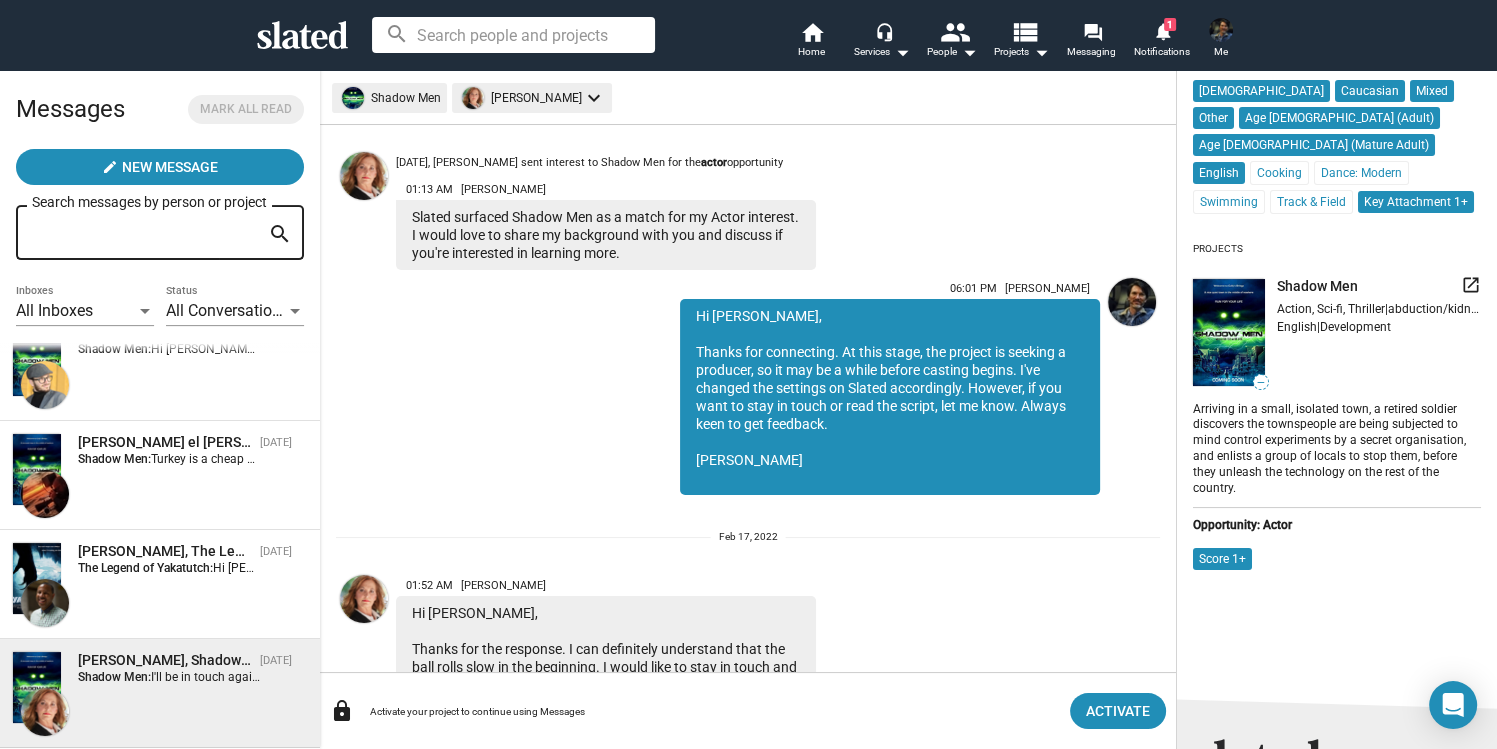 scroll, scrollTop: 373, scrollLeft: 0, axis: vertical 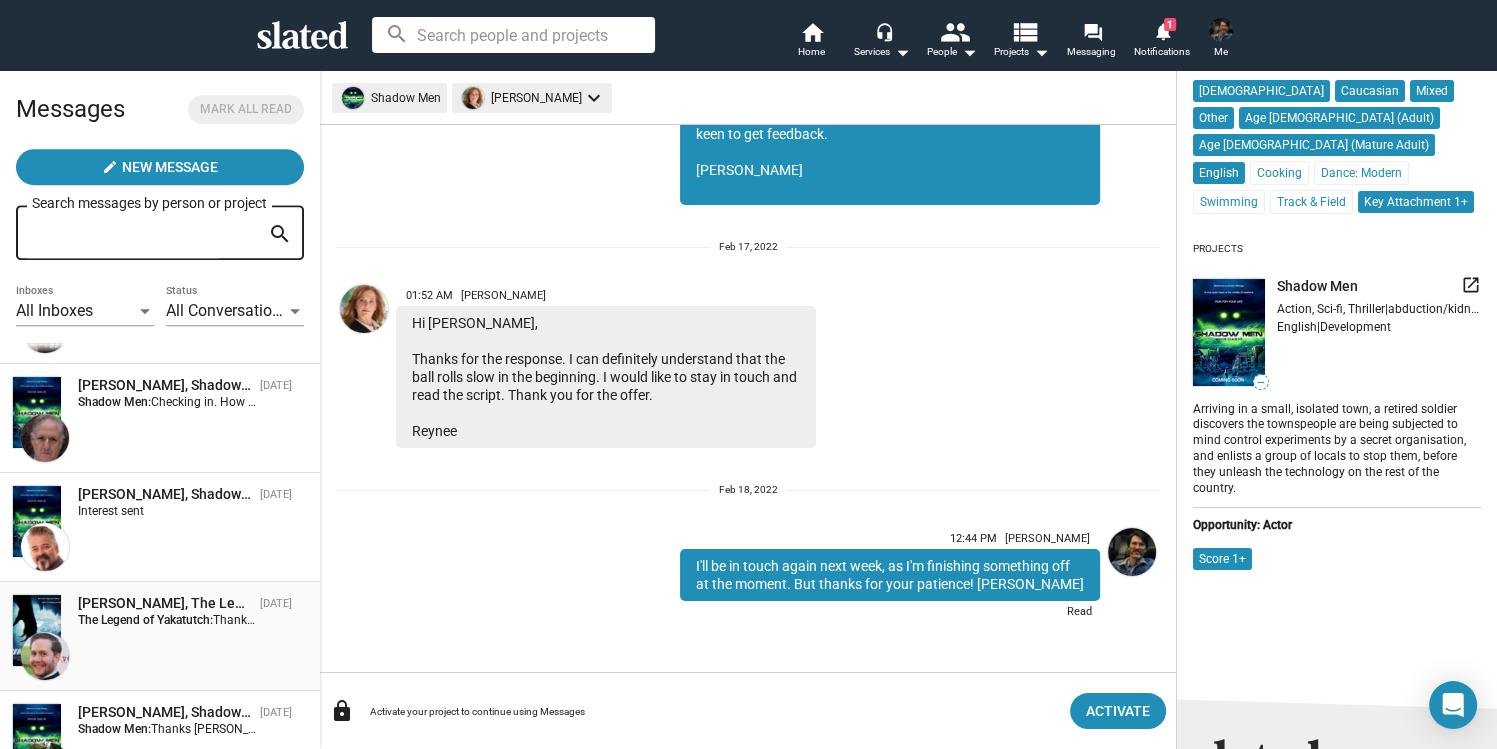 click on "The Legend of Yakatutch:" at bounding box center [145, 620] 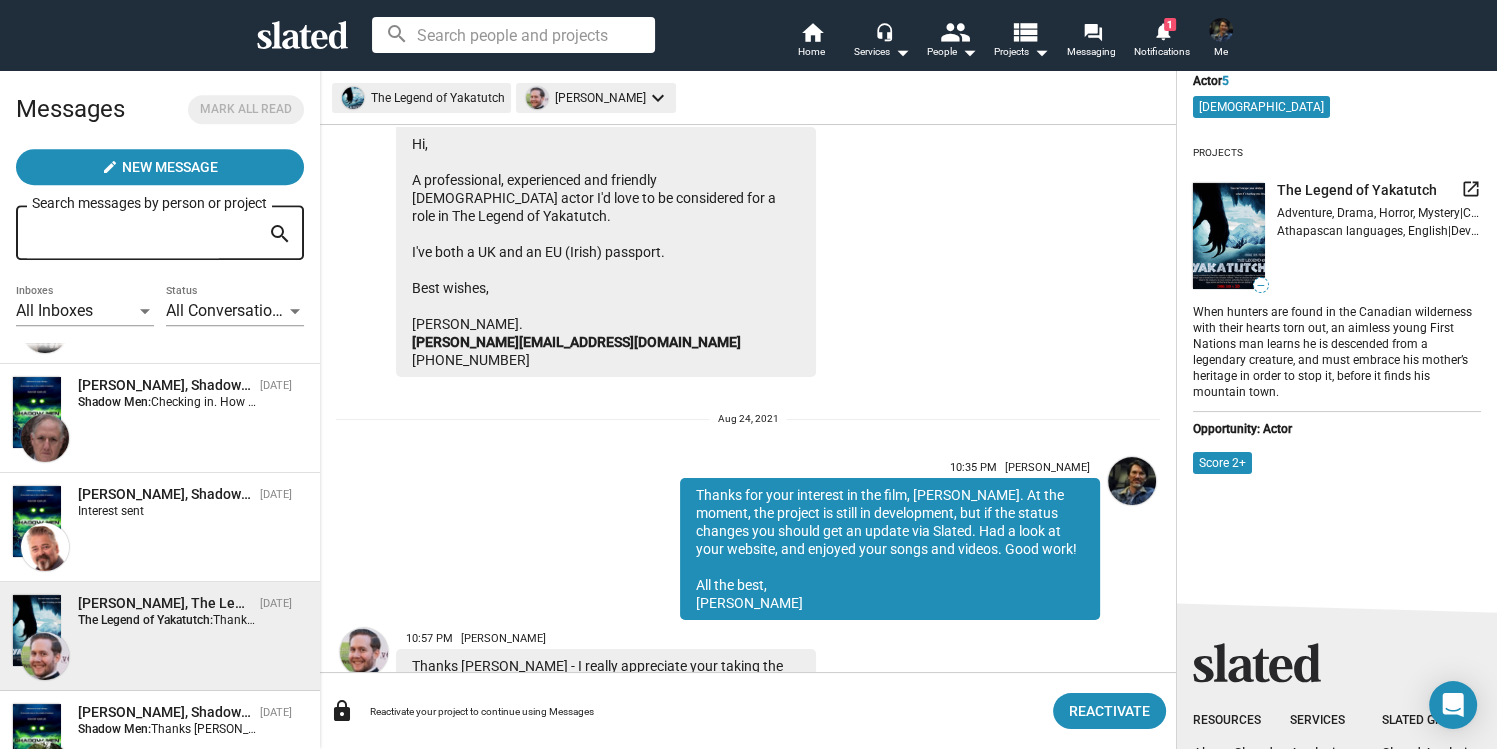 scroll, scrollTop: 245, scrollLeft: 0, axis: vertical 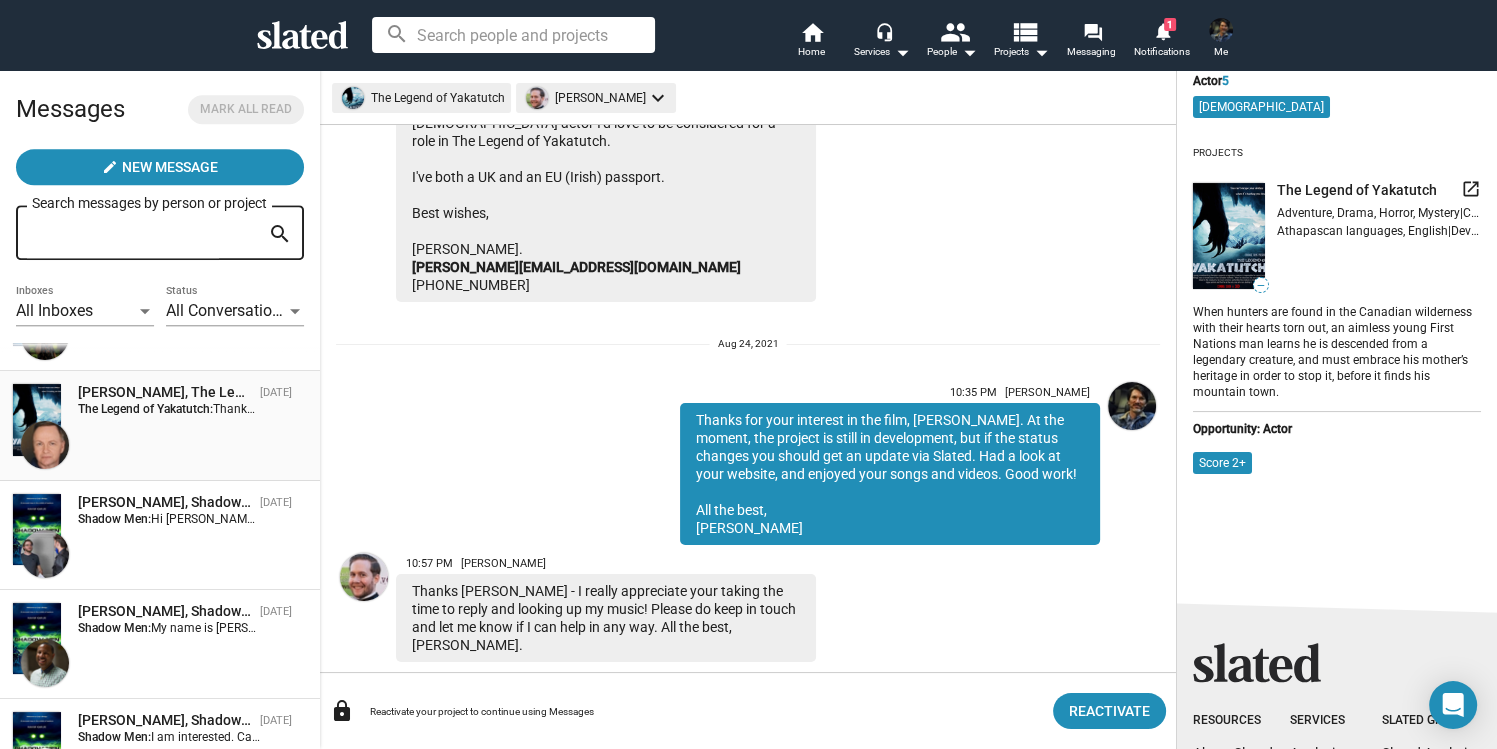 click on "Doug McKeon, The Legend of Yakatutch" at bounding box center (165, 392) 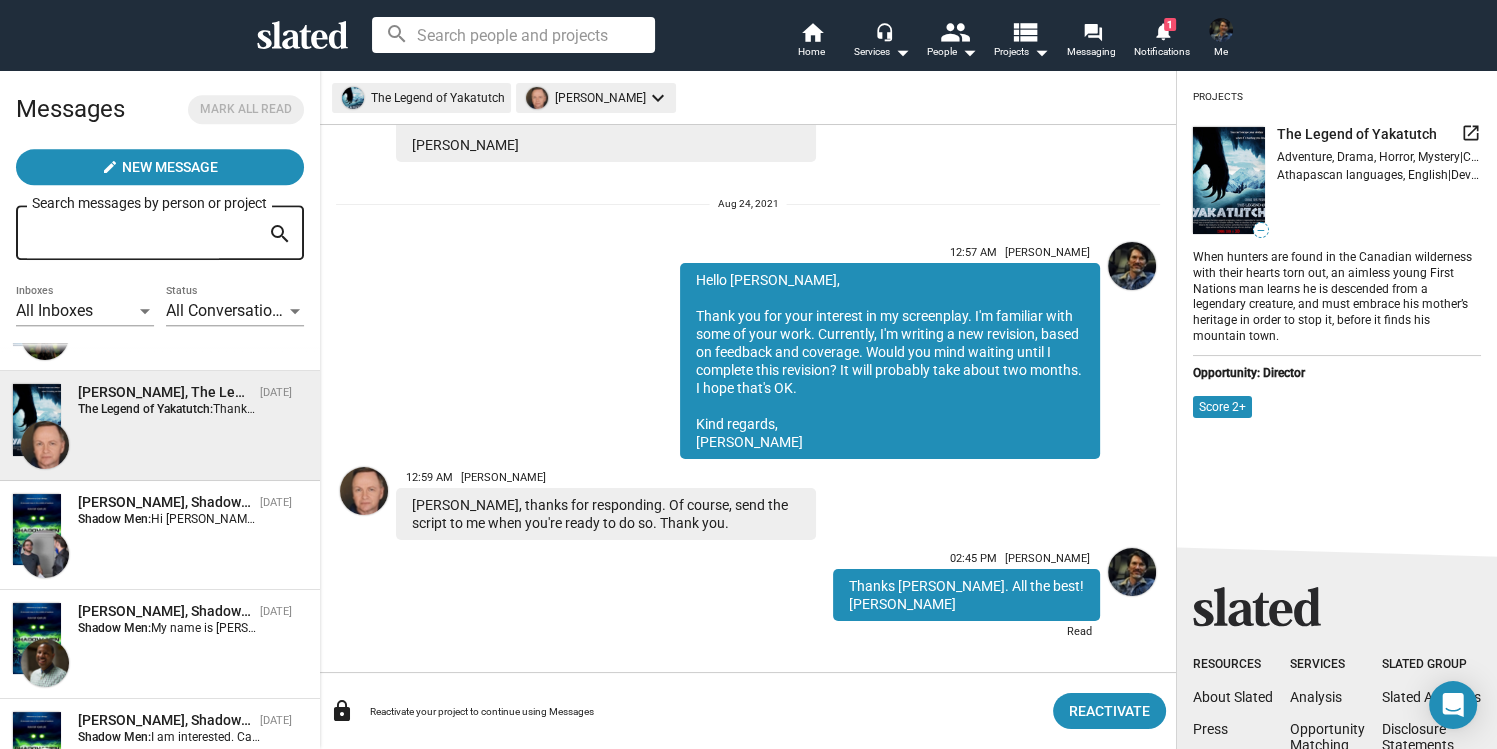 scroll, scrollTop: 48, scrollLeft: 0, axis: vertical 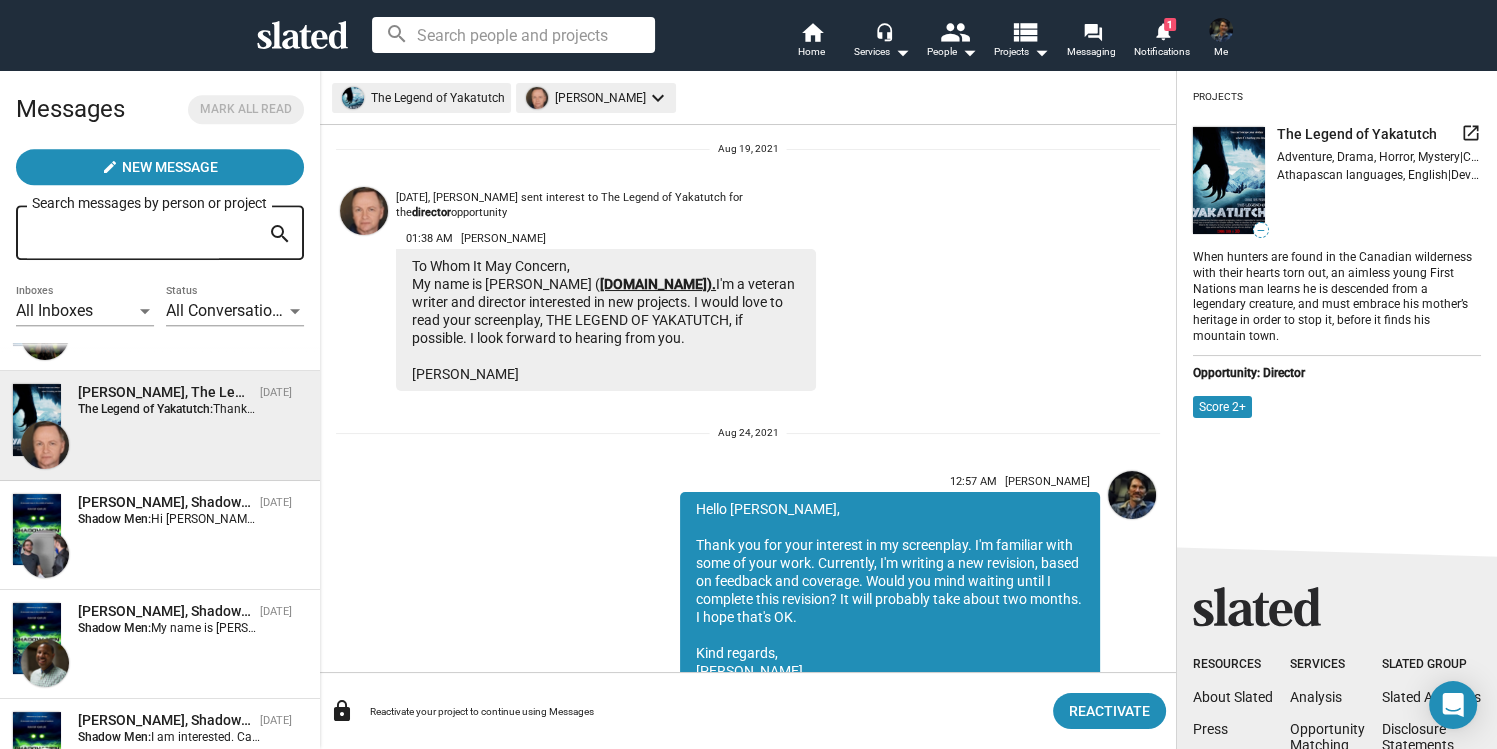 click on "www.dougmckeon.com)." 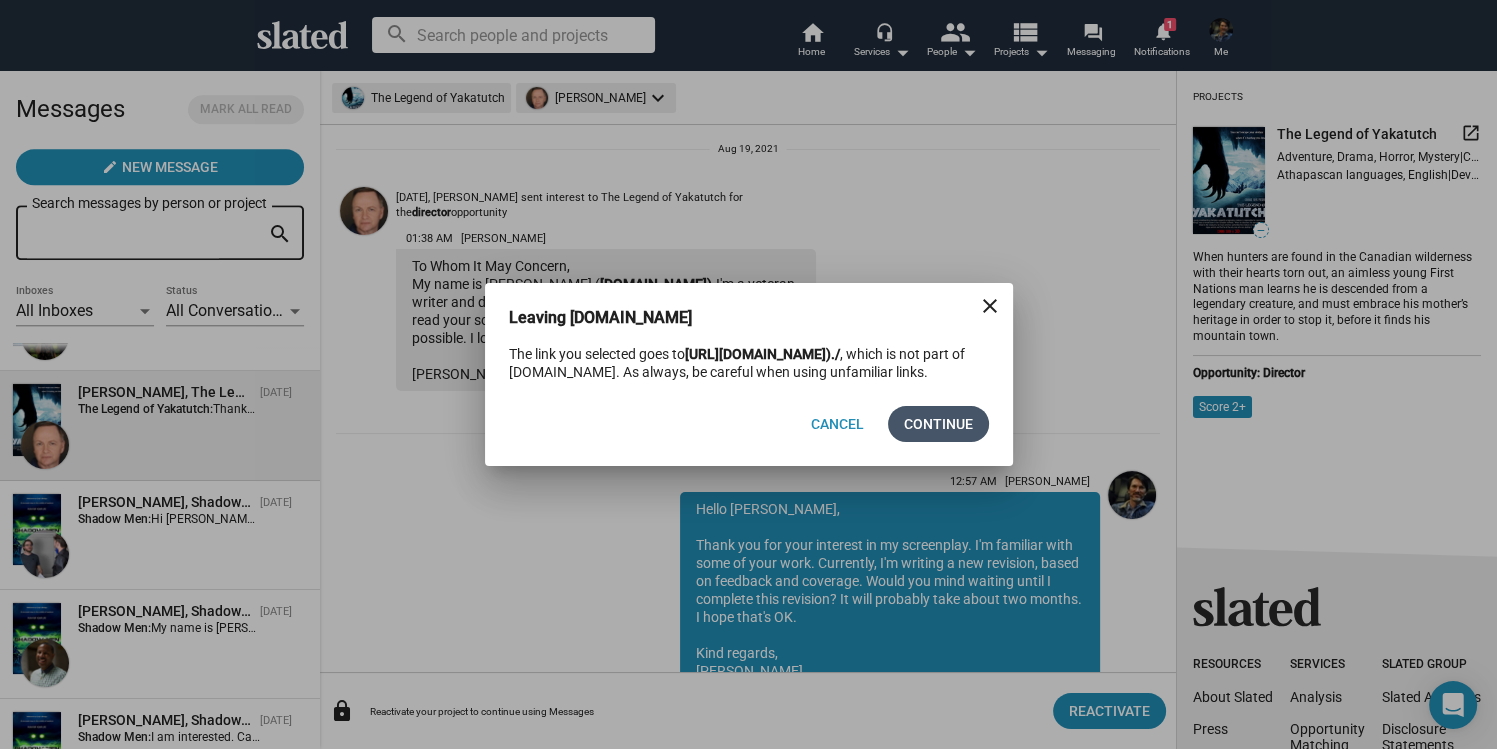 click on "Continue" at bounding box center [938, 424] 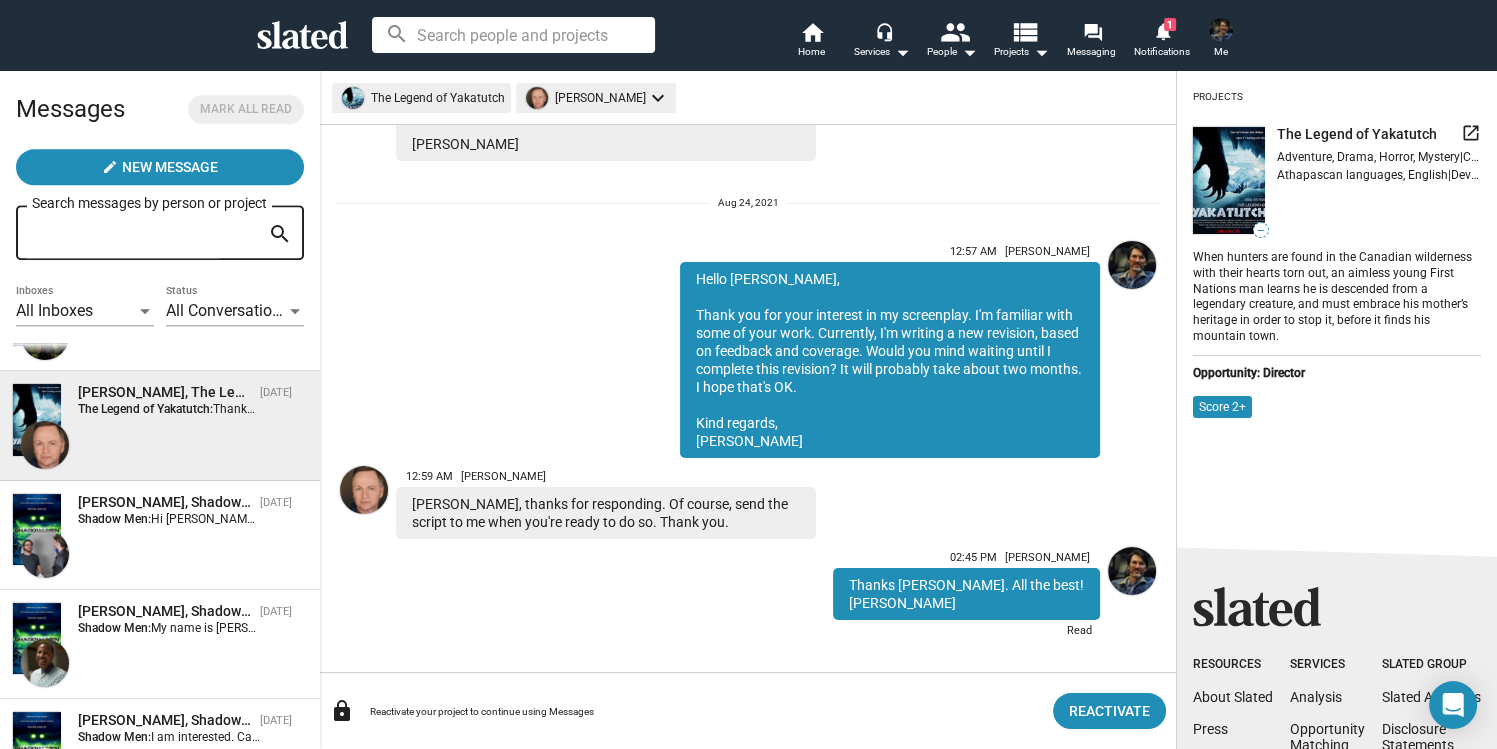 scroll, scrollTop: 298, scrollLeft: 0, axis: vertical 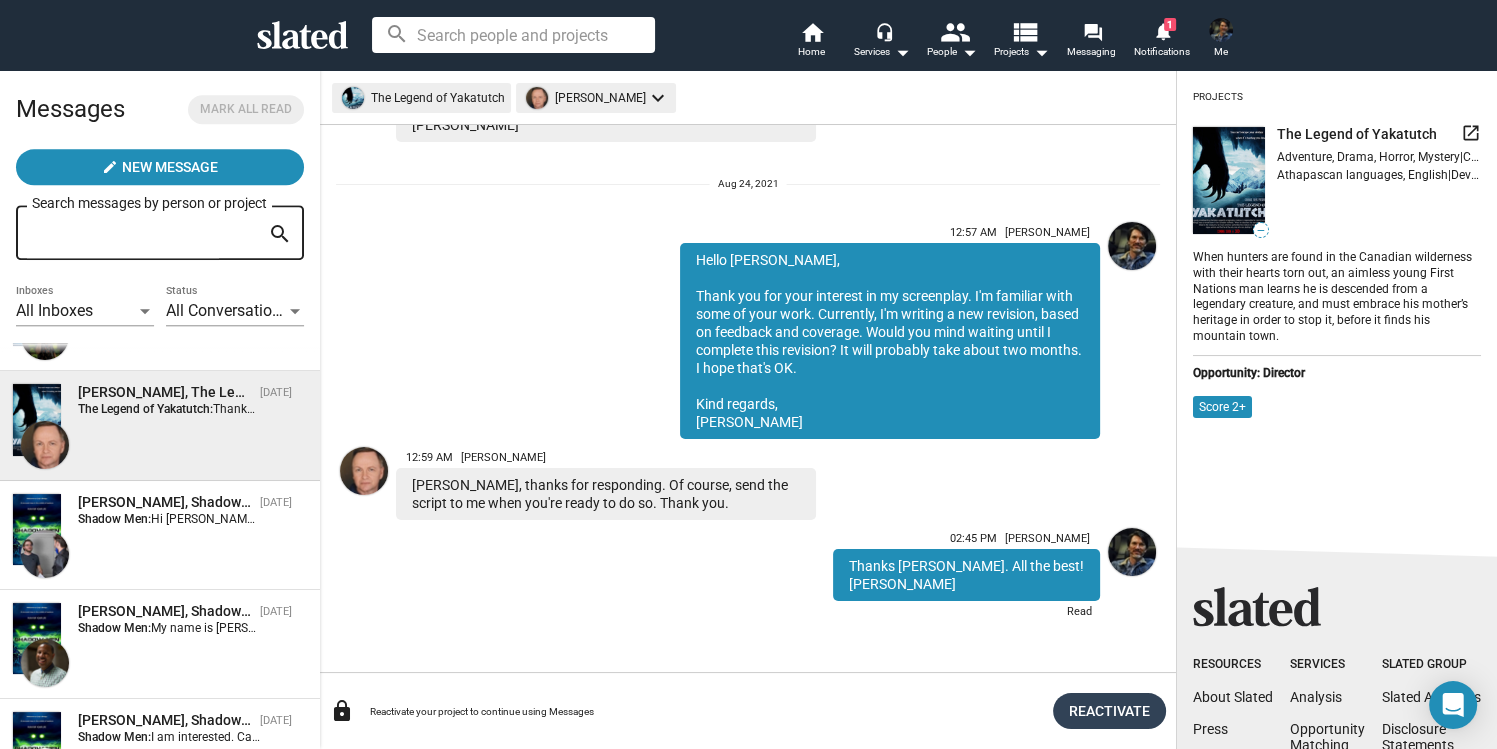 click on "Reactivate" 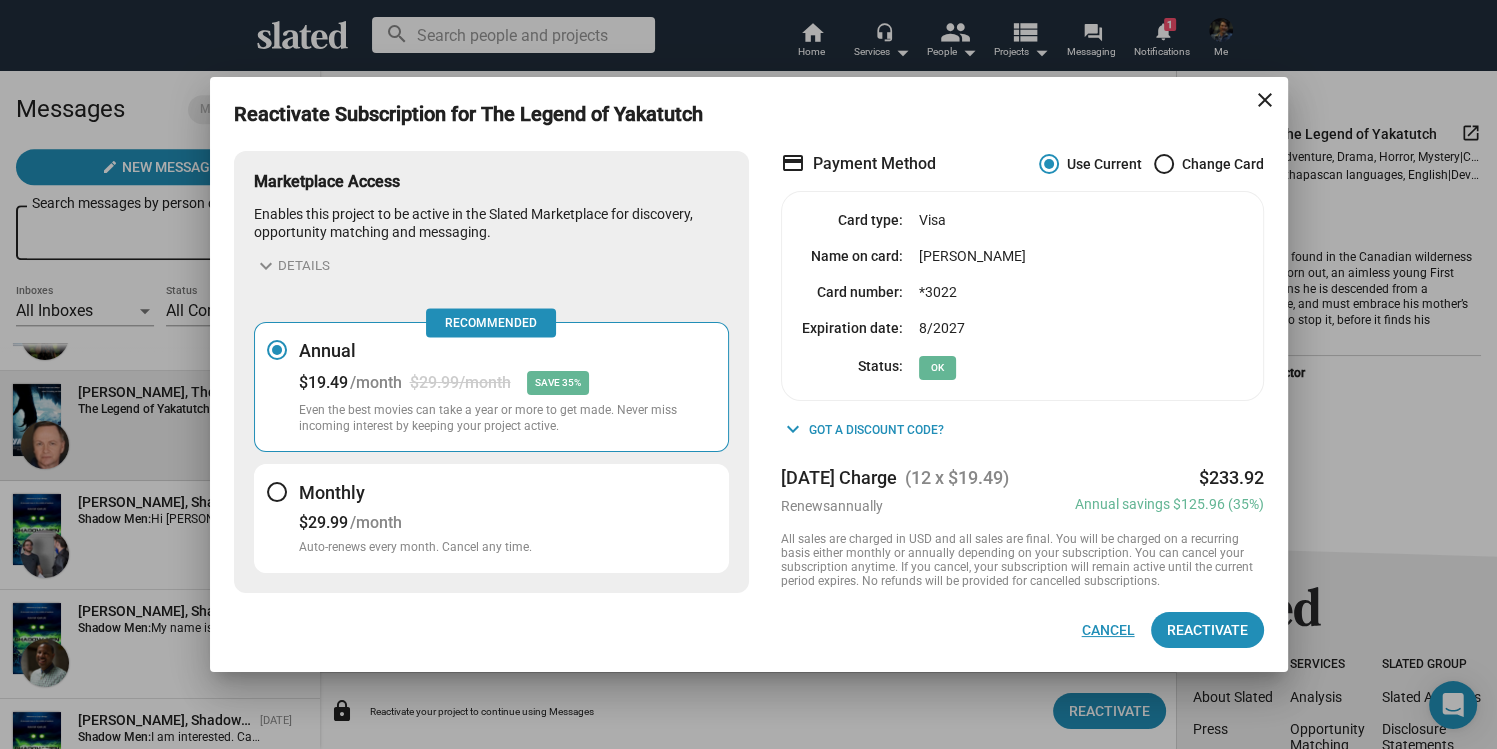 click on "Cancel" at bounding box center (1108, 630) 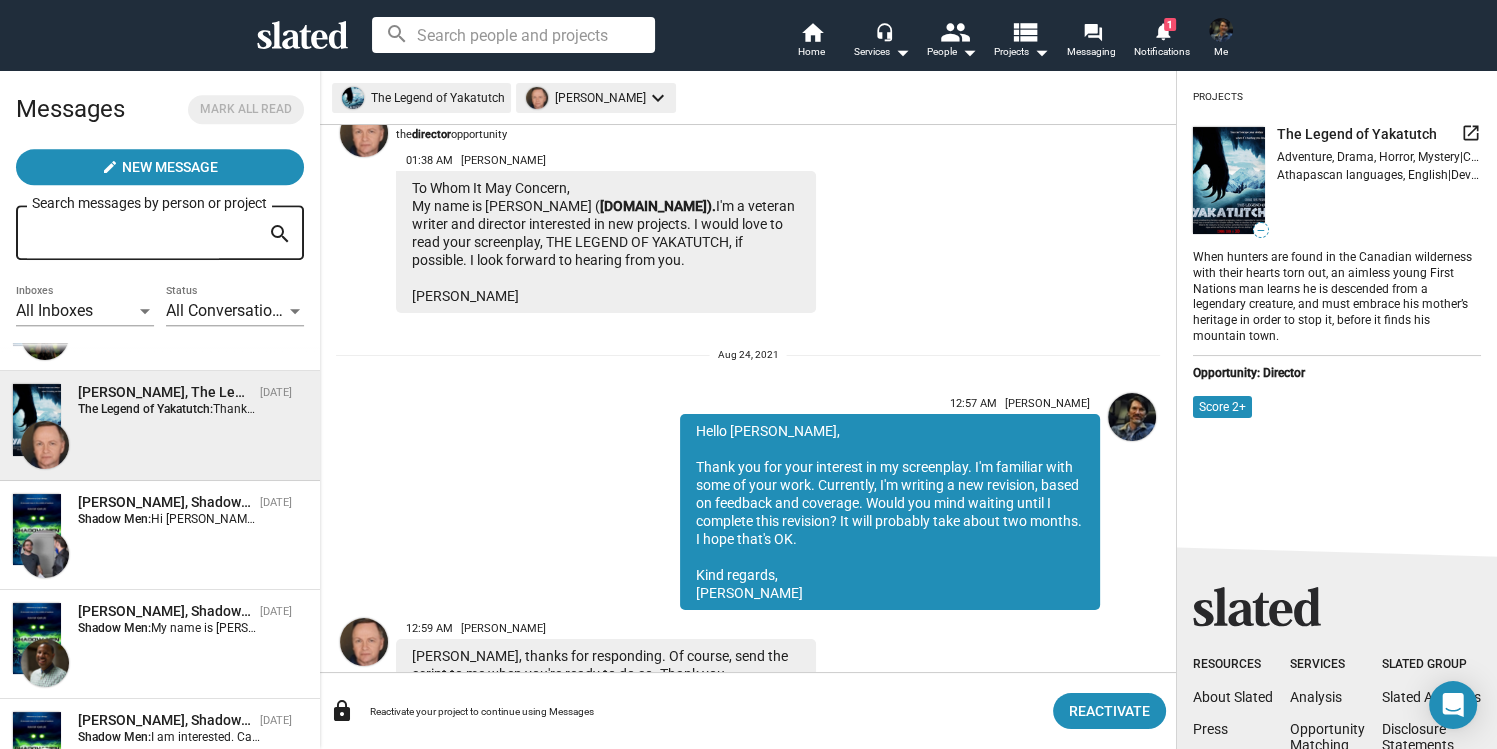 scroll, scrollTop: 0, scrollLeft: 0, axis: both 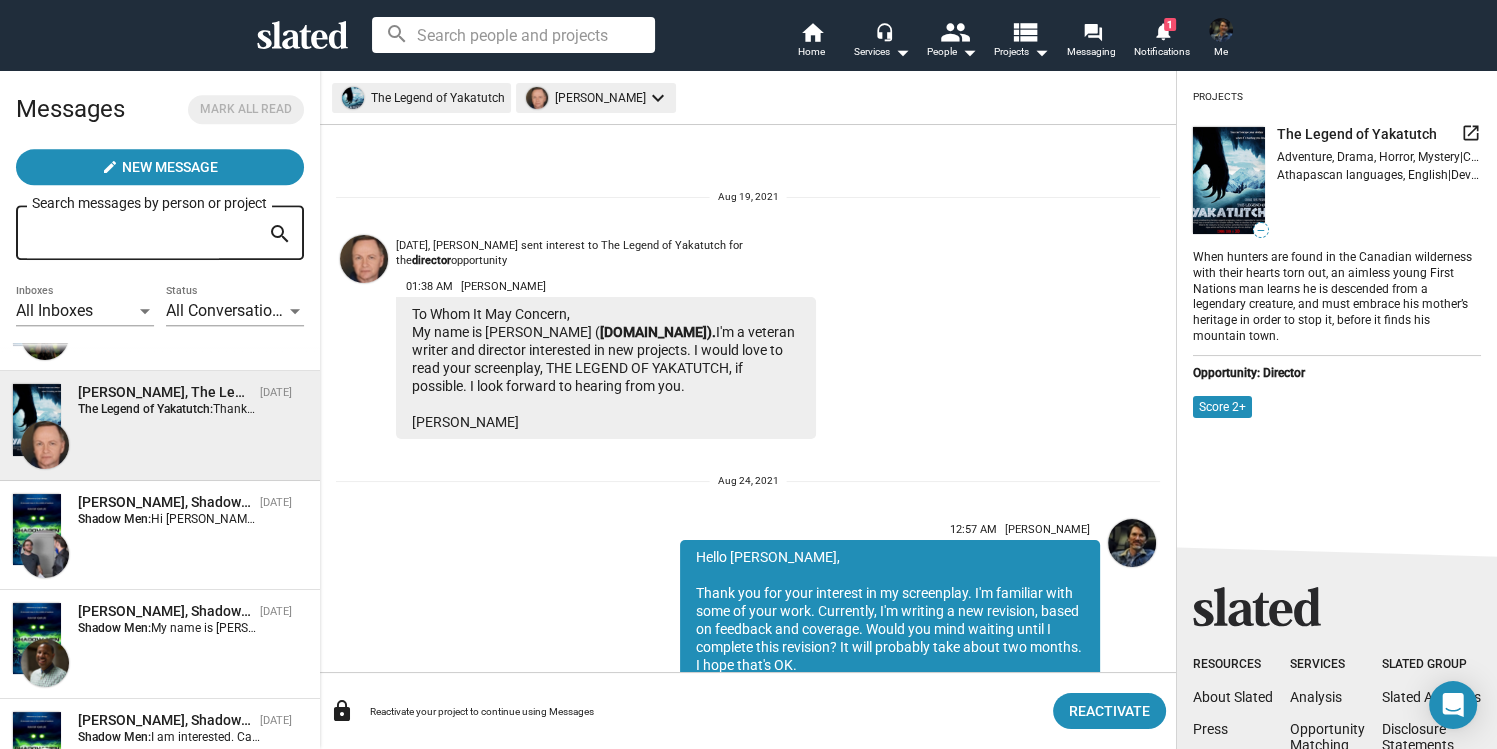 drag, startPoint x: 487, startPoint y: 333, endPoint x: 573, endPoint y: 332, distance: 86.00581 